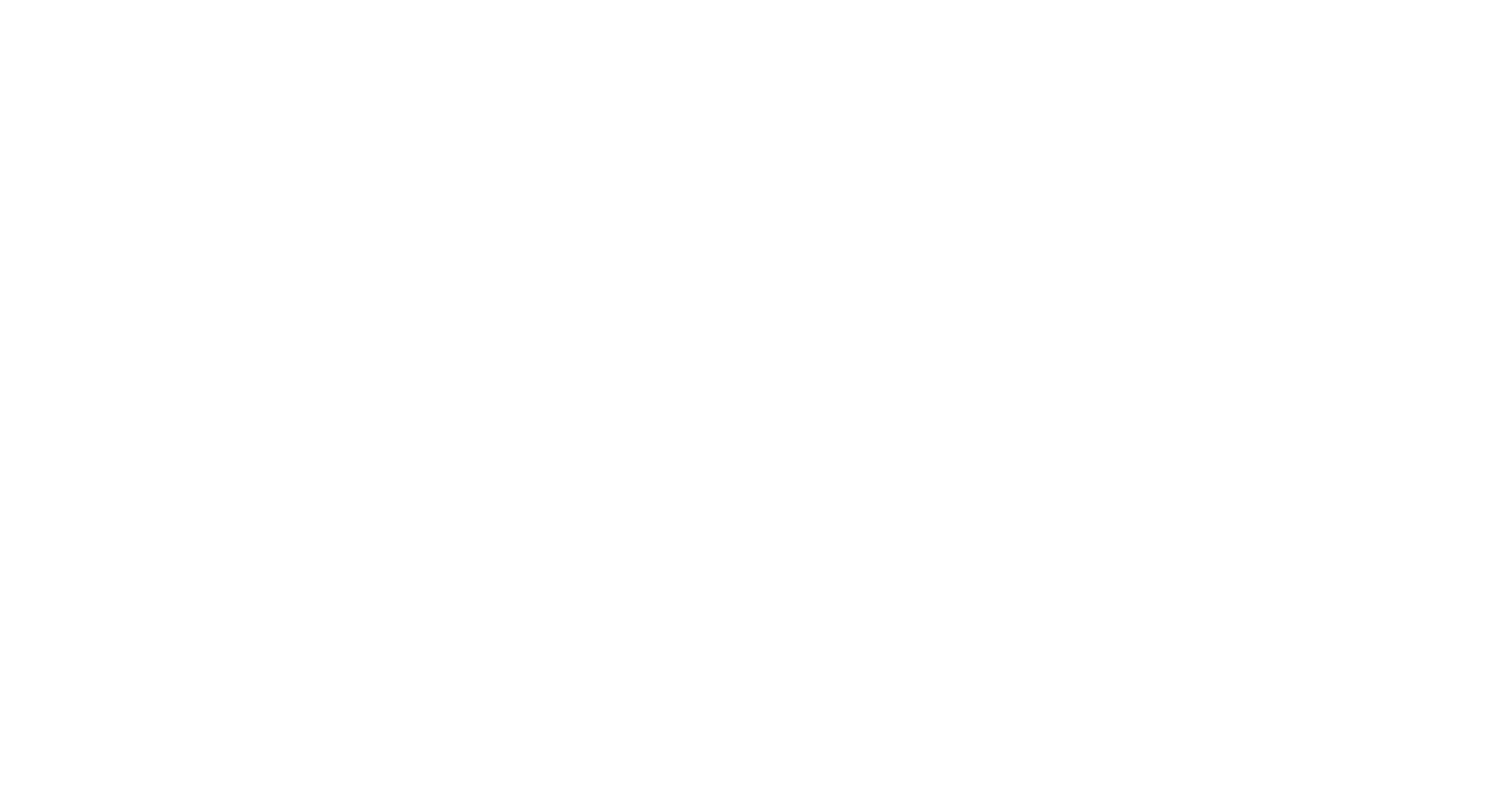 scroll, scrollTop: 0, scrollLeft: 0, axis: both 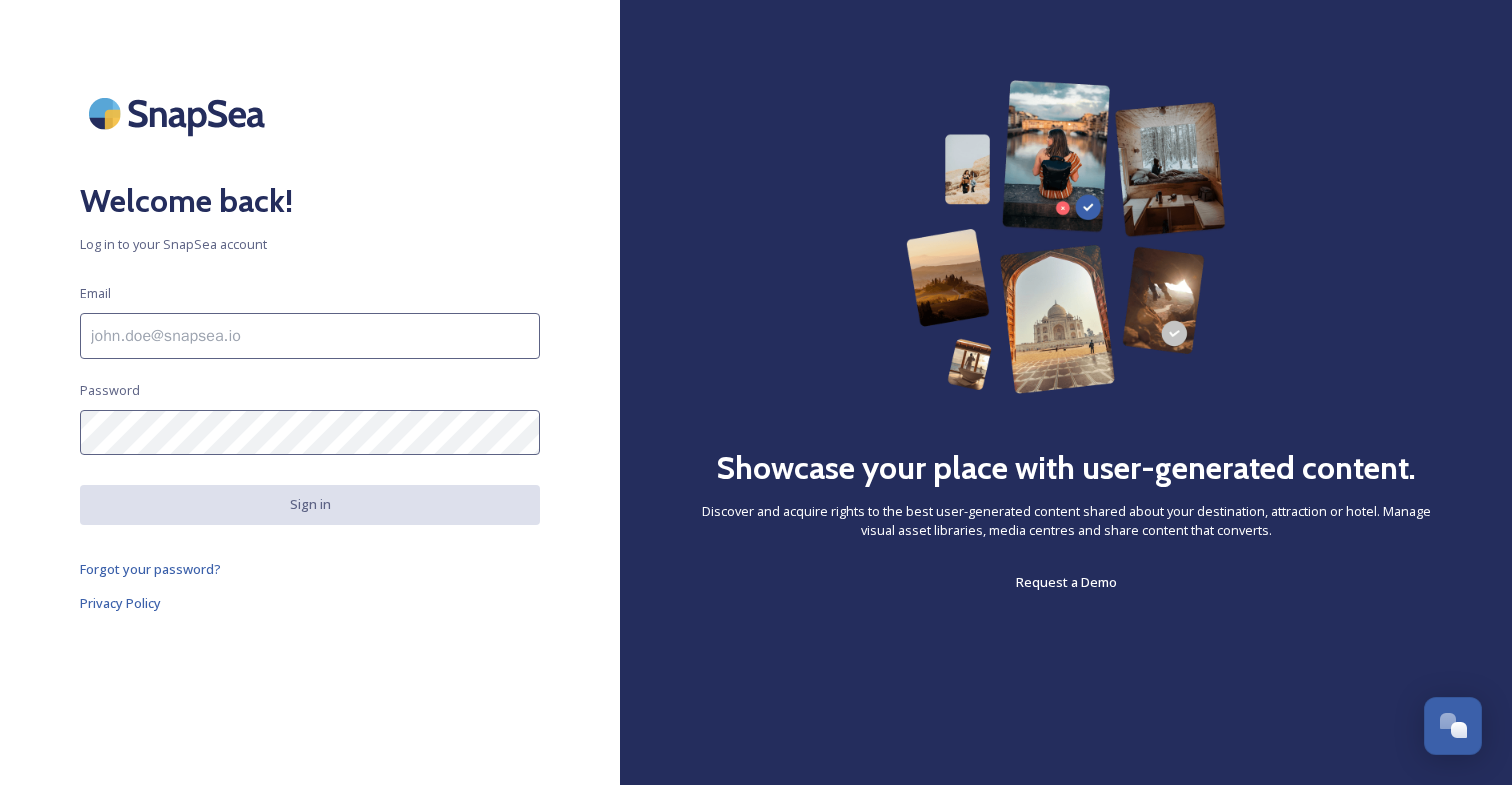 type on "[EMAIL_ADDRESS][DOMAIN_NAME]" 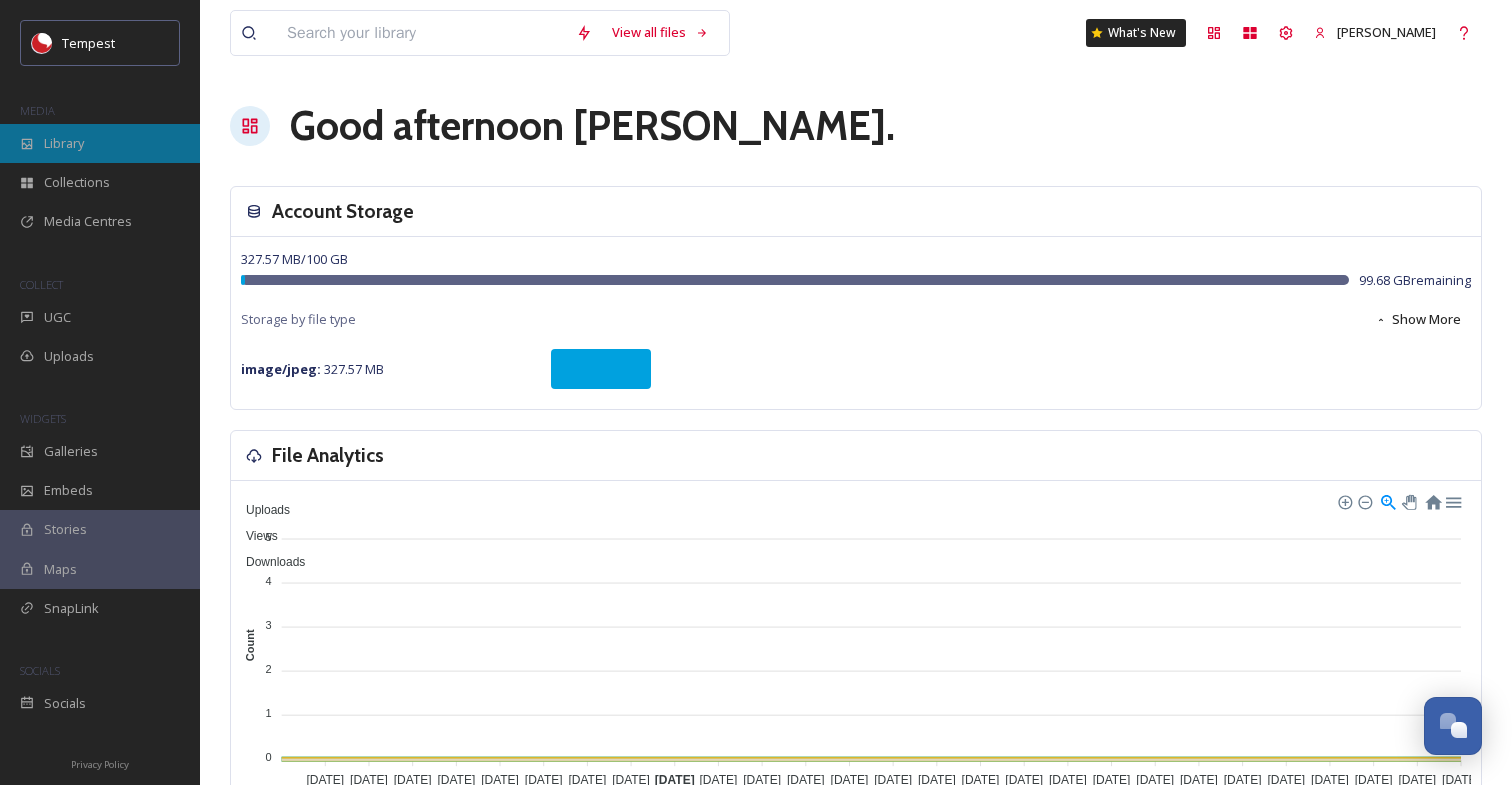 click on "Library" at bounding box center [100, 143] 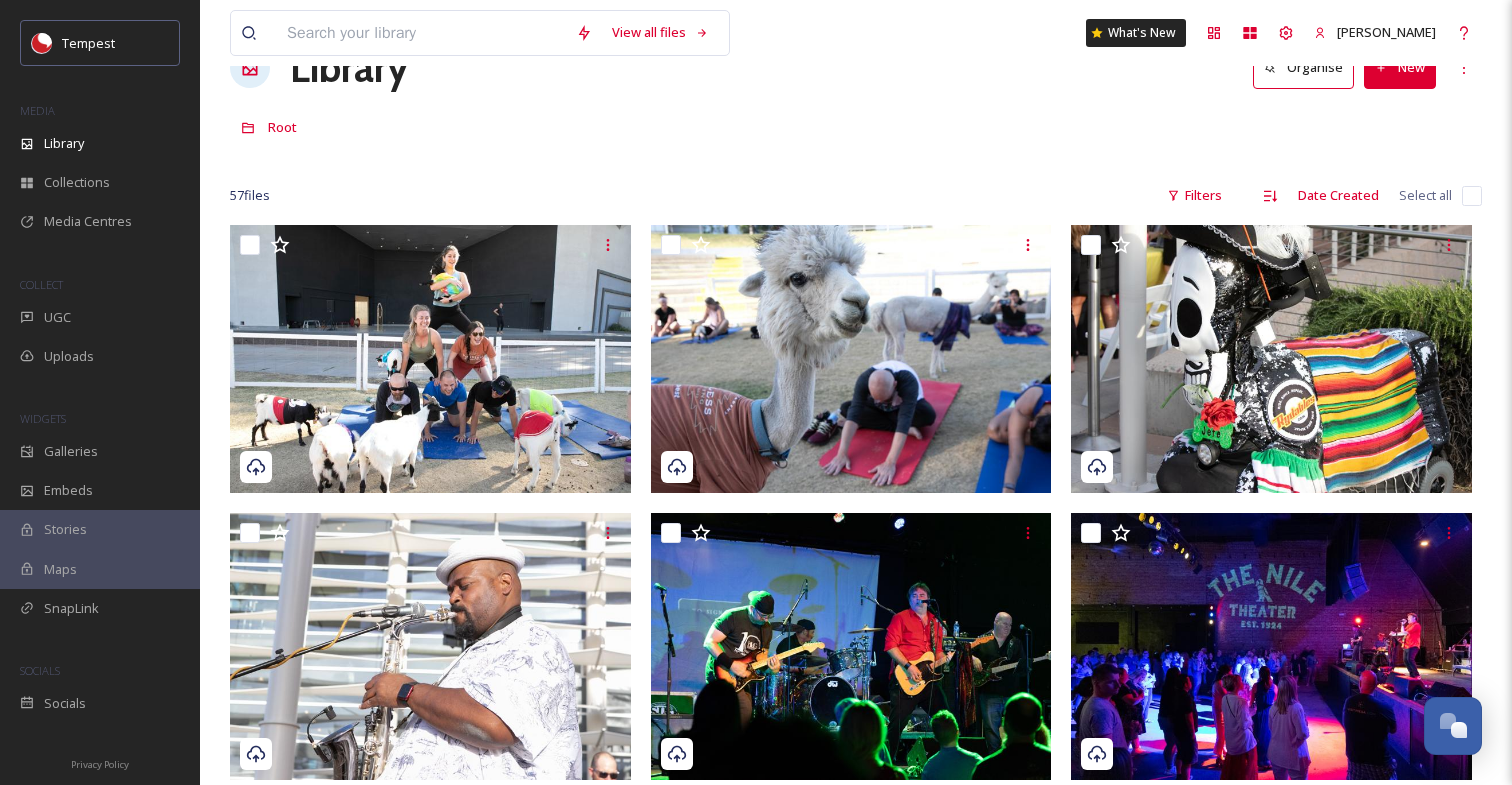 scroll, scrollTop: 0, scrollLeft: 0, axis: both 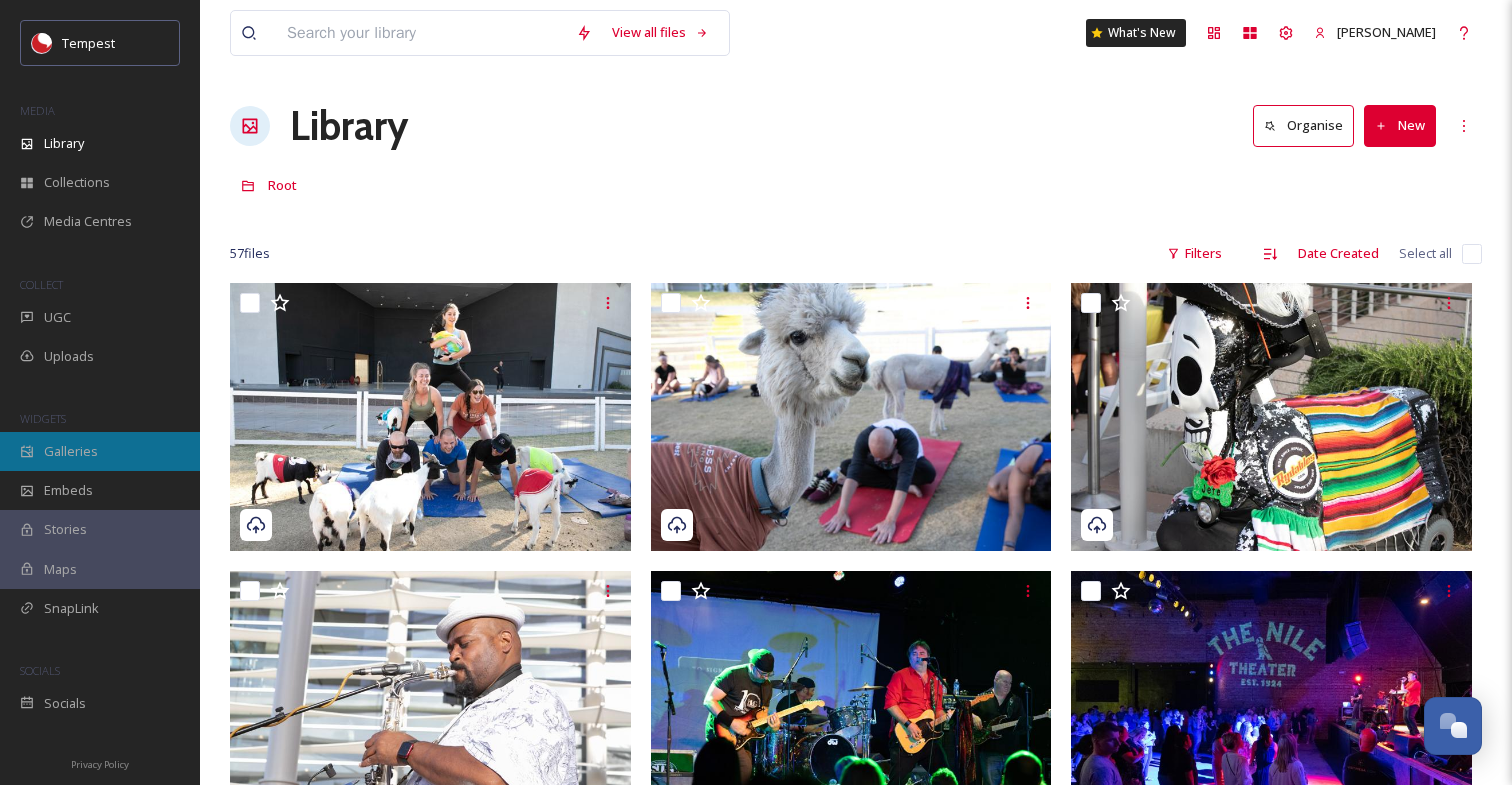 click on "Galleries" at bounding box center (71, 451) 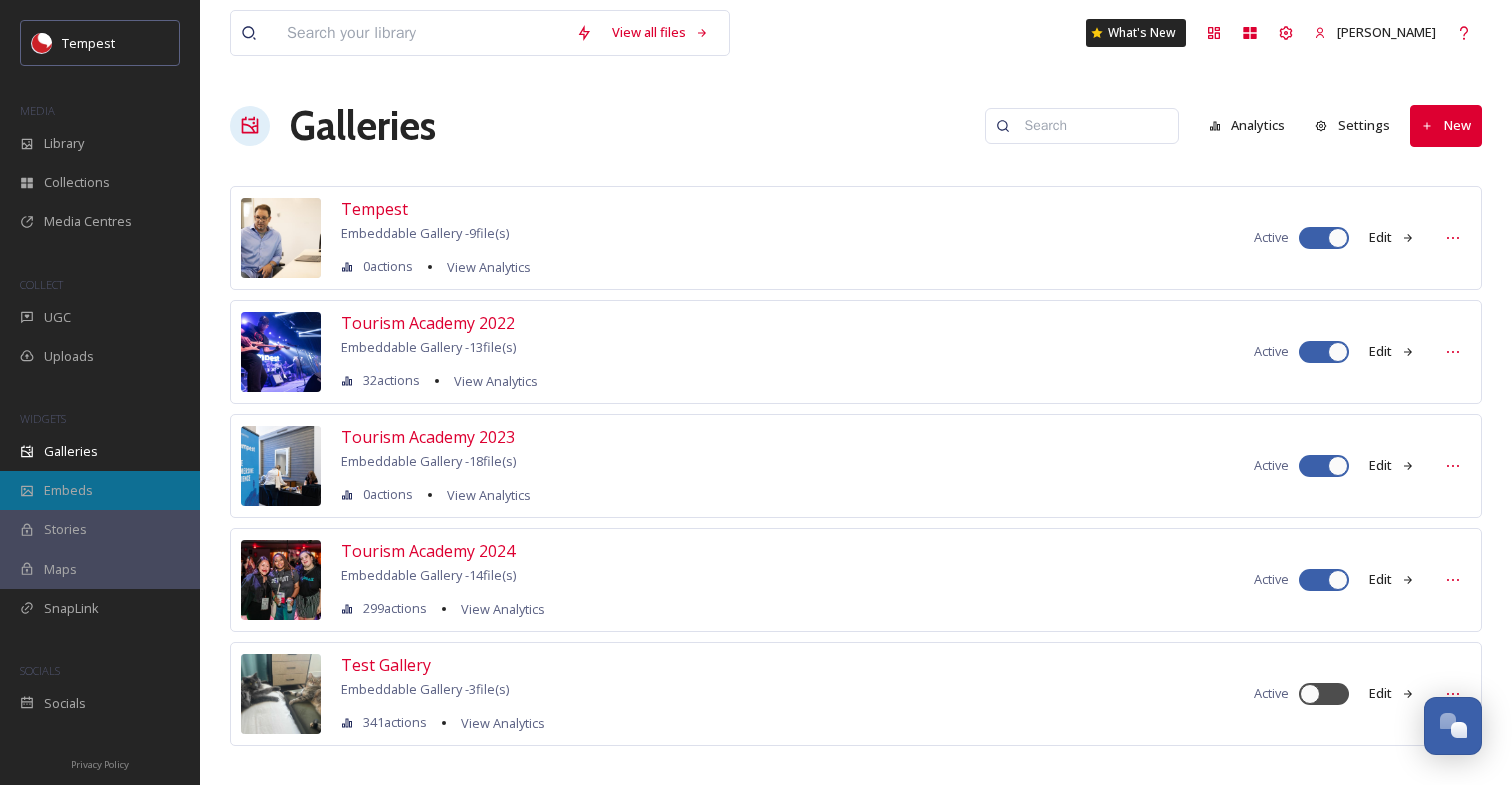 click on "Embeds" at bounding box center [100, 490] 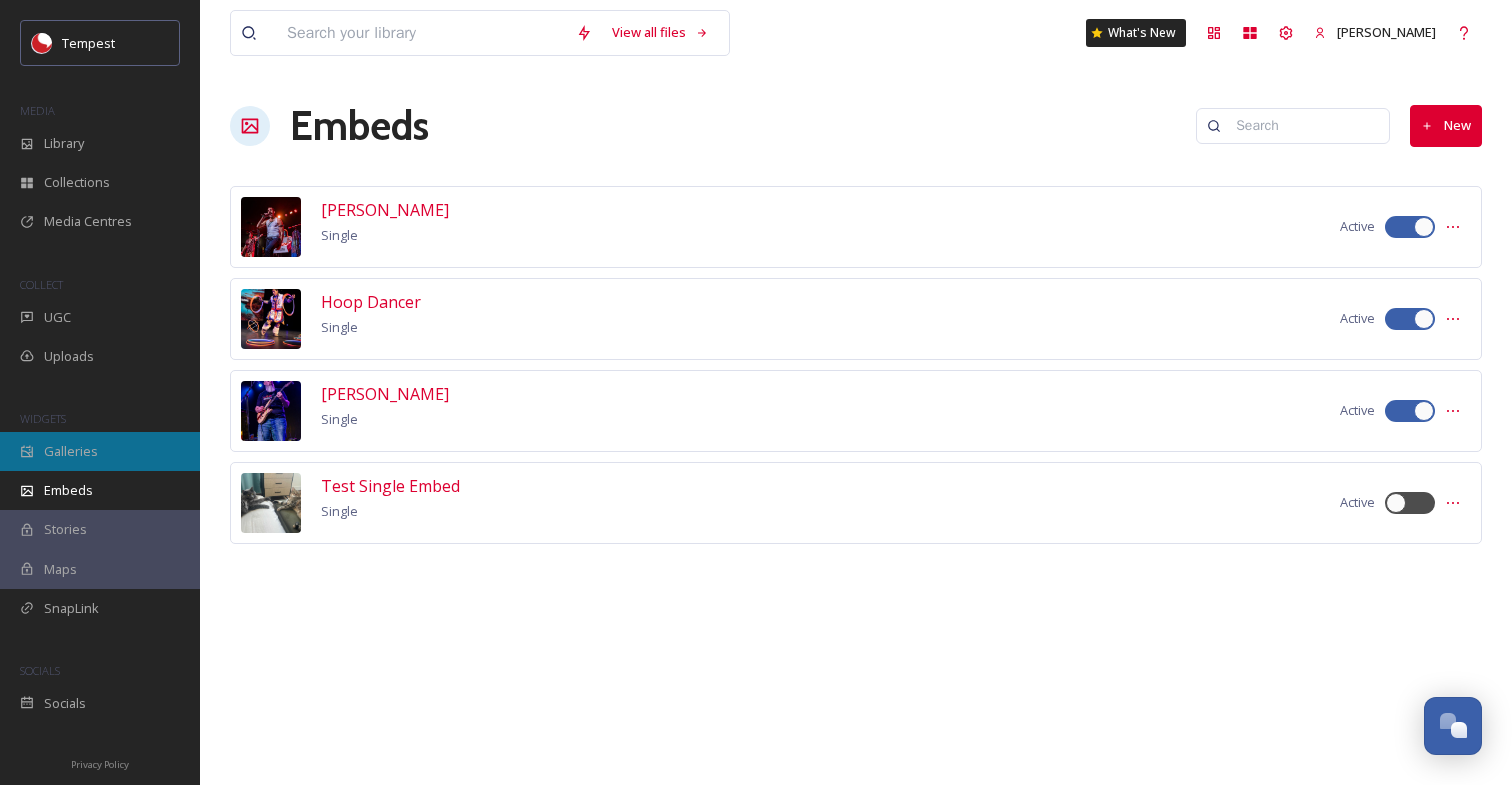 click on "Galleries" at bounding box center (100, 451) 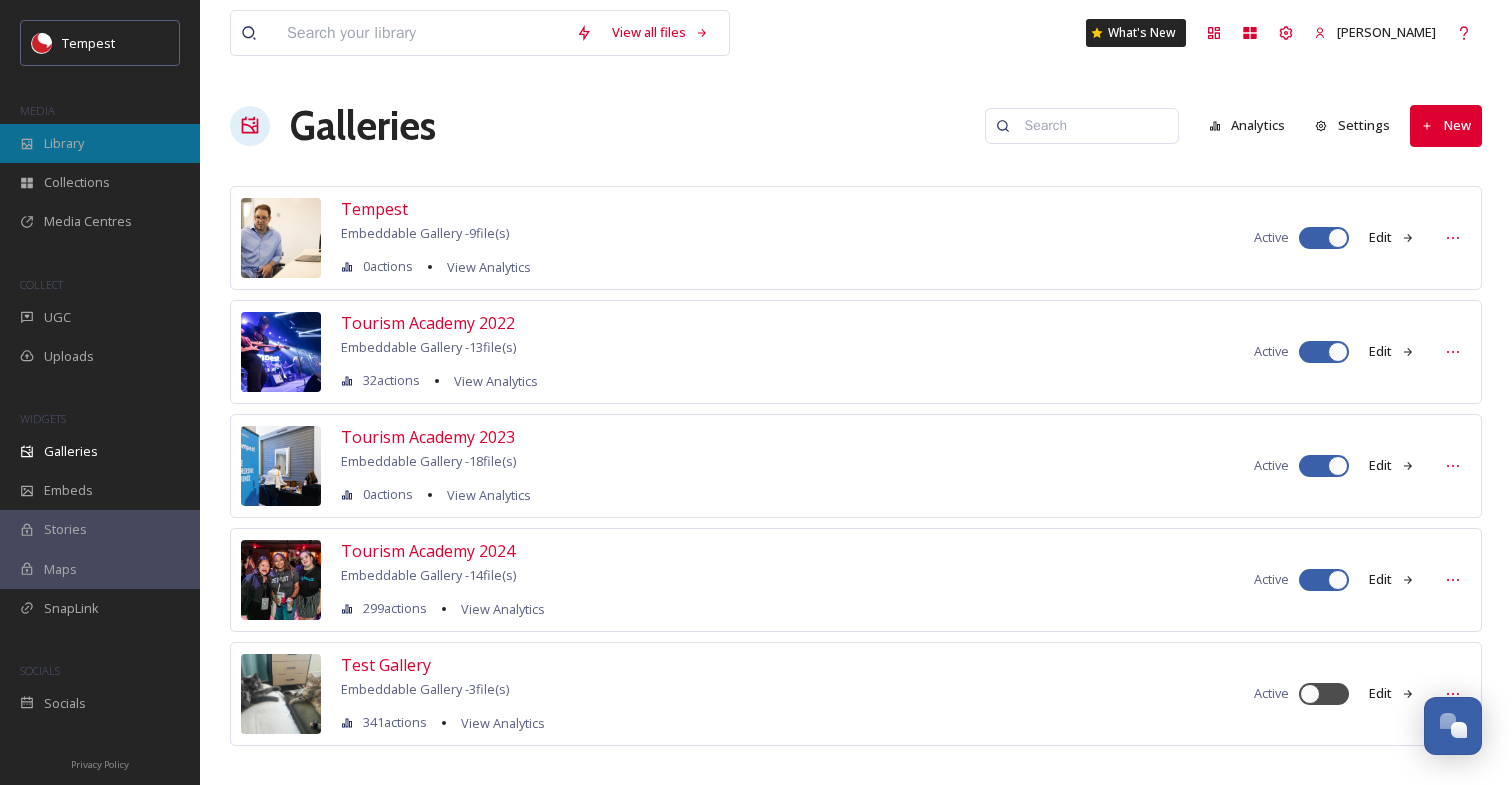 click on "Library" at bounding box center (100, 143) 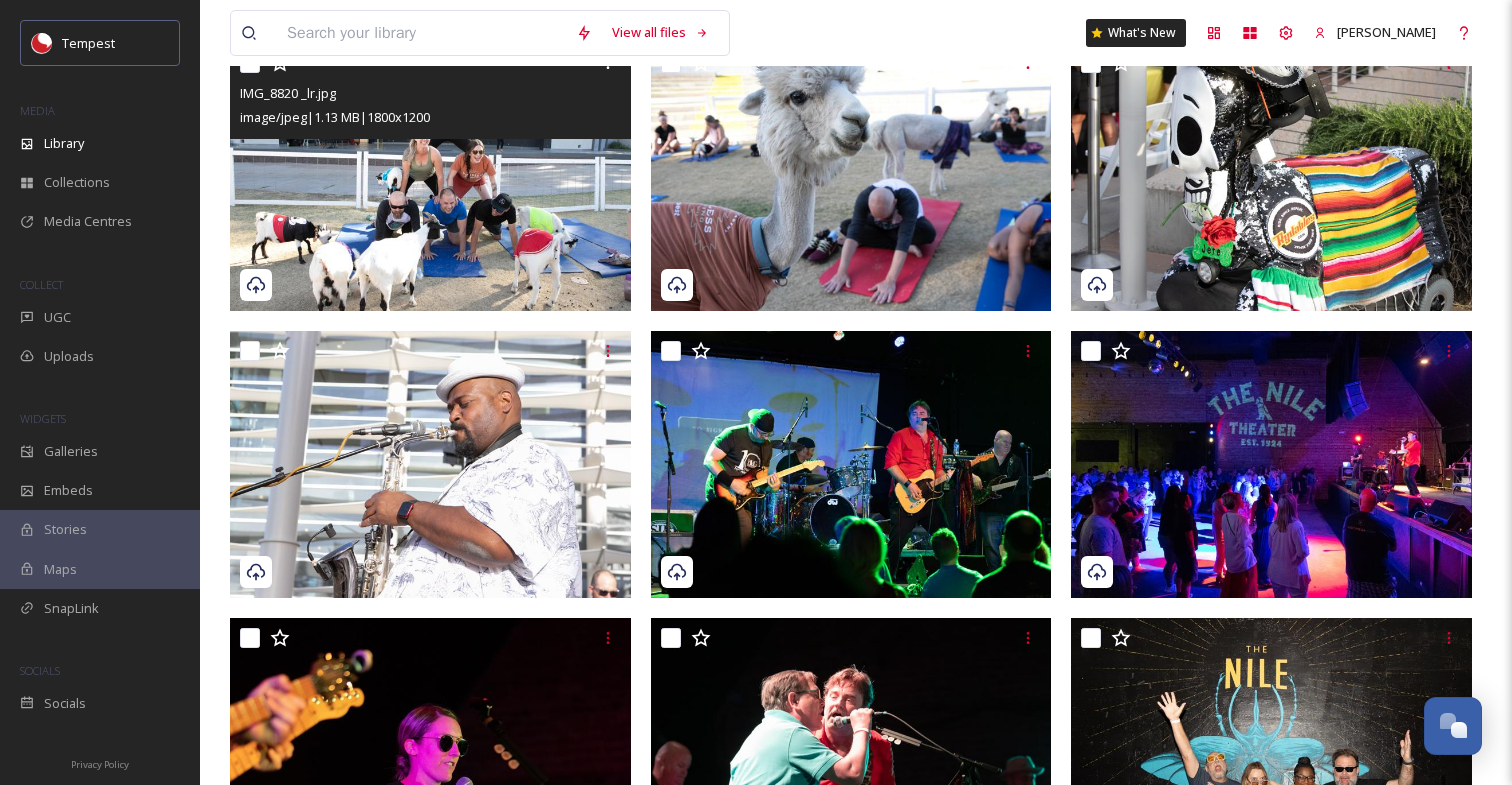 scroll, scrollTop: 243, scrollLeft: 0, axis: vertical 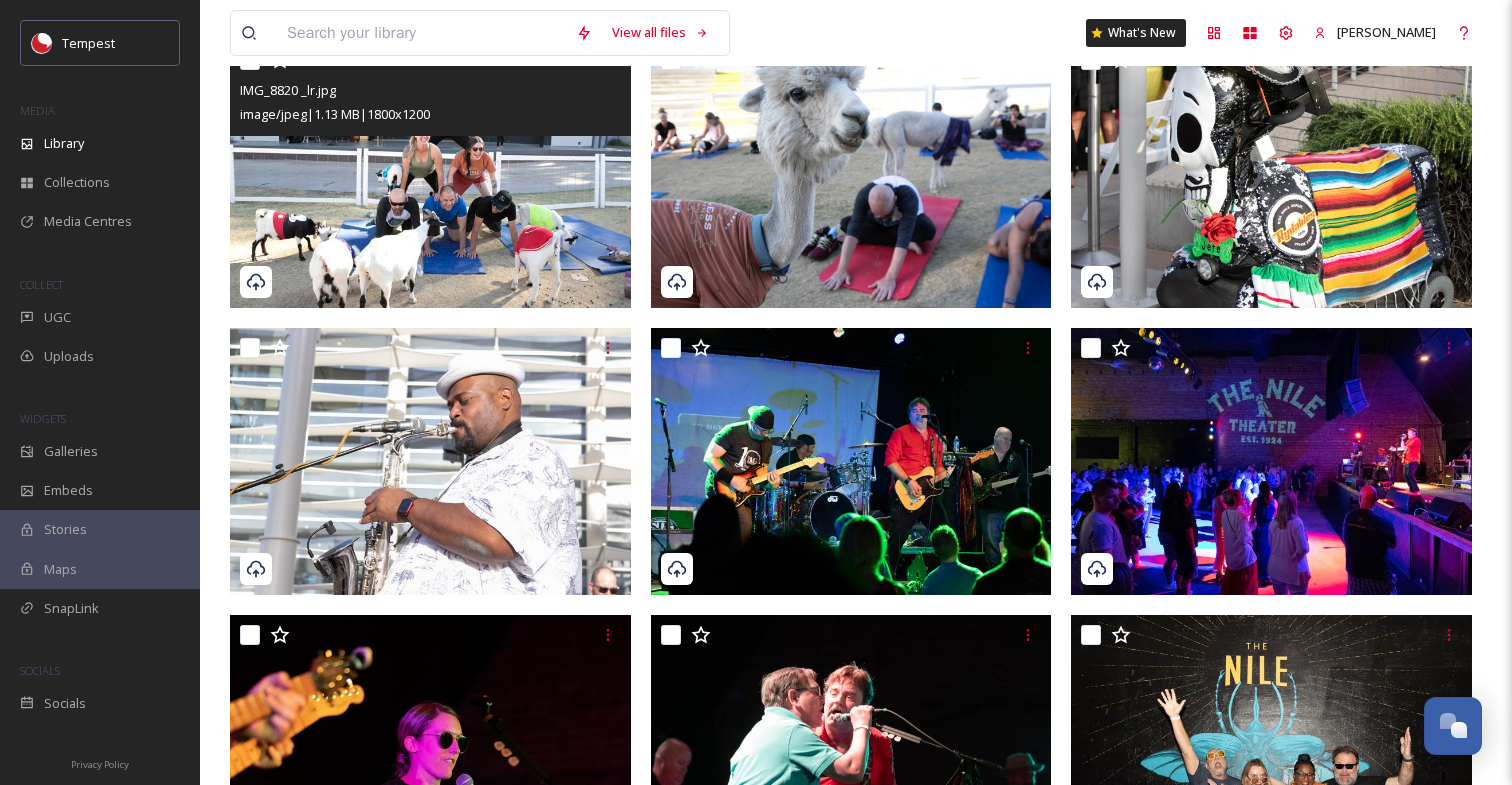 click at bounding box center [430, 174] 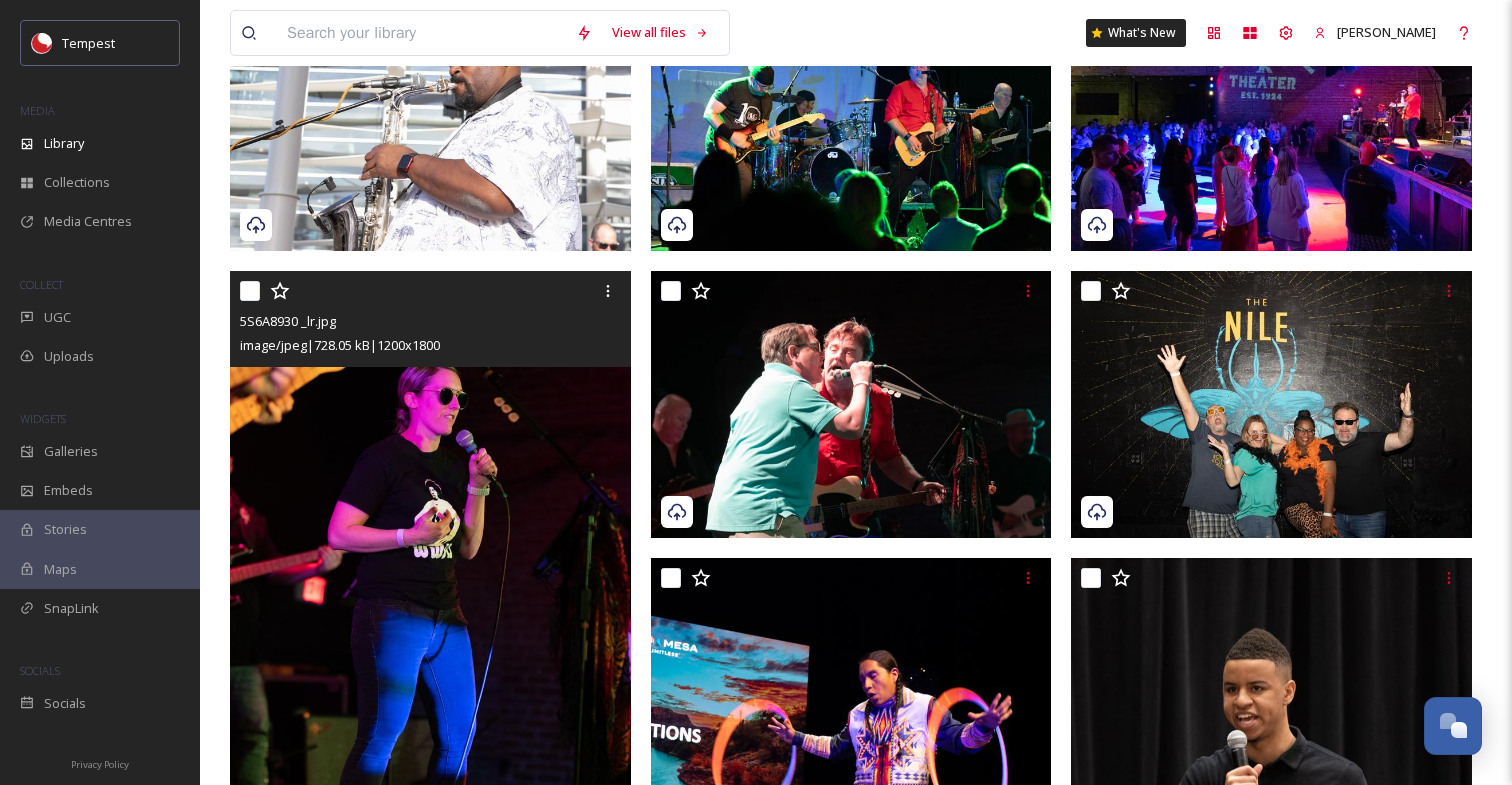 scroll, scrollTop: 612, scrollLeft: 0, axis: vertical 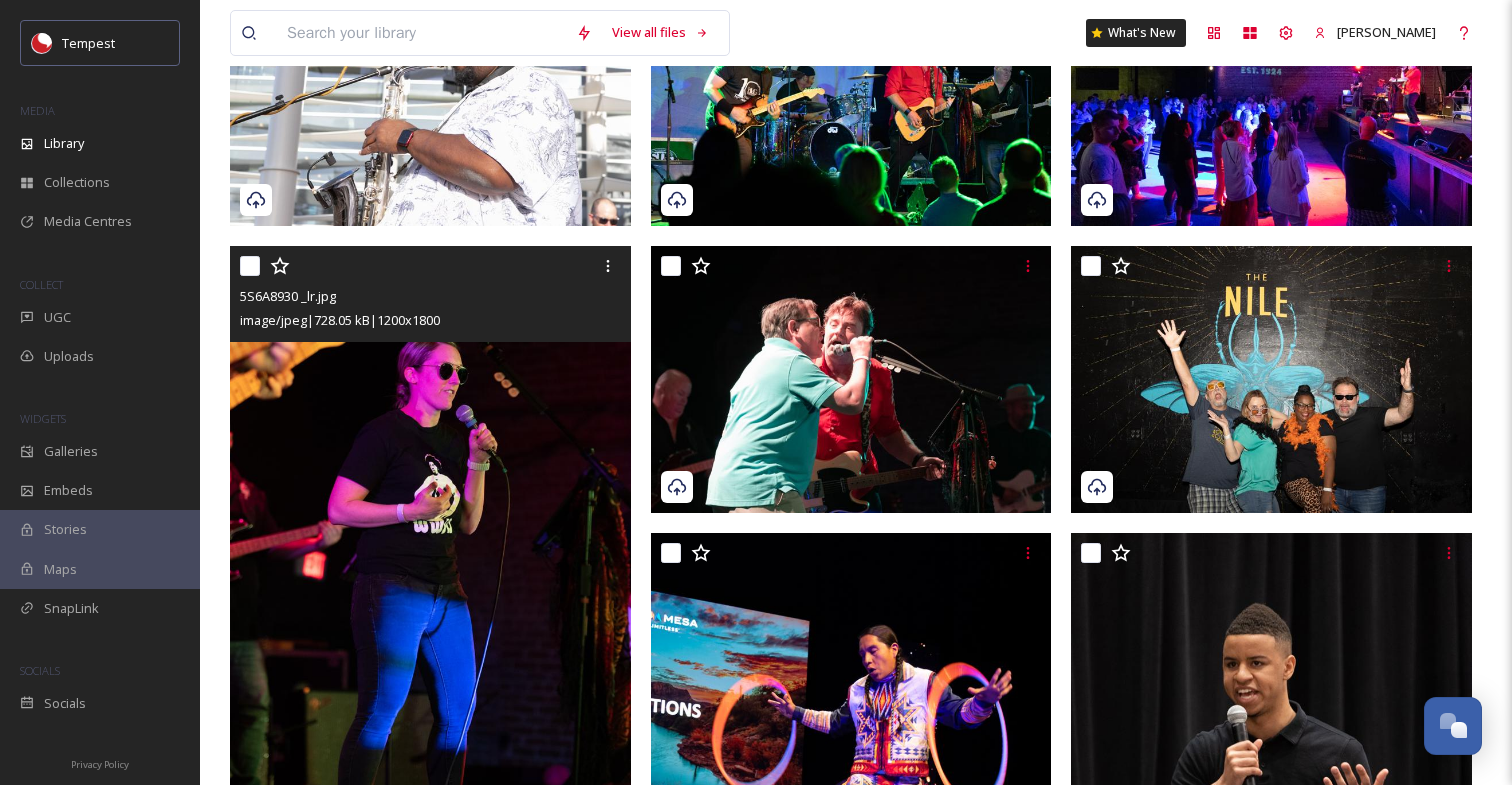 click at bounding box center [430, 547] 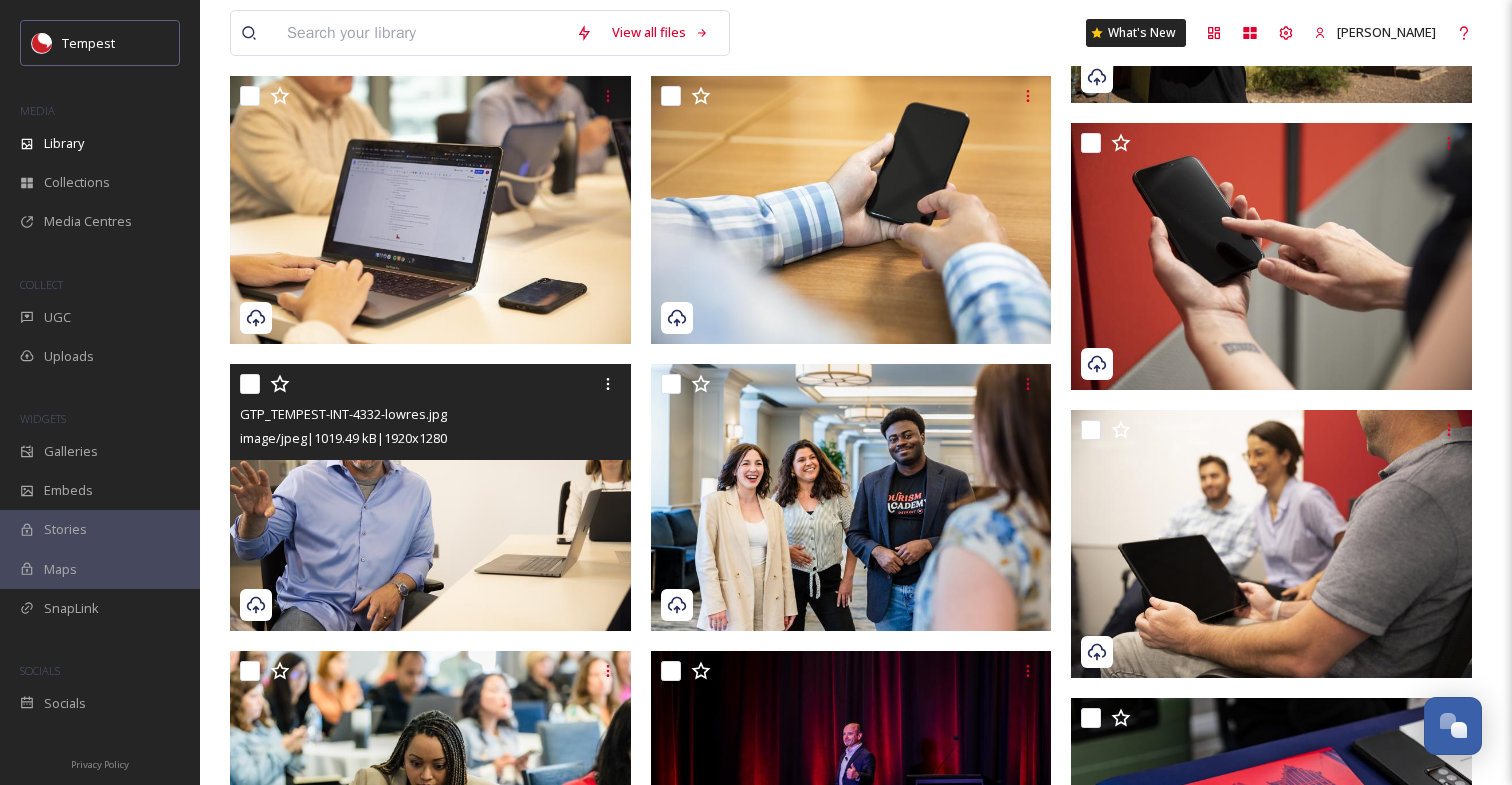 scroll, scrollTop: 3981, scrollLeft: 0, axis: vertical 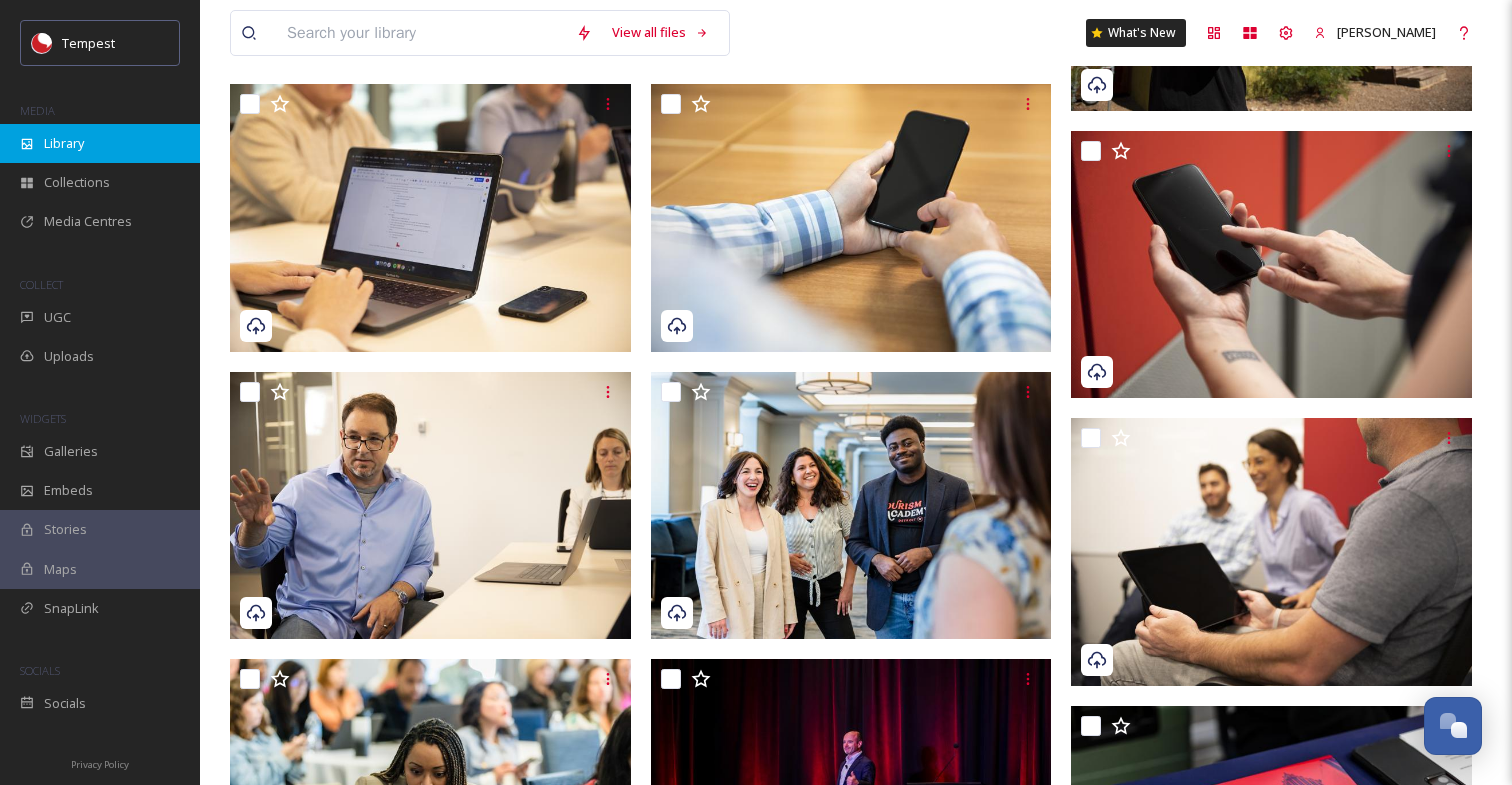 click on "Library" at bounding box center (100, 143) 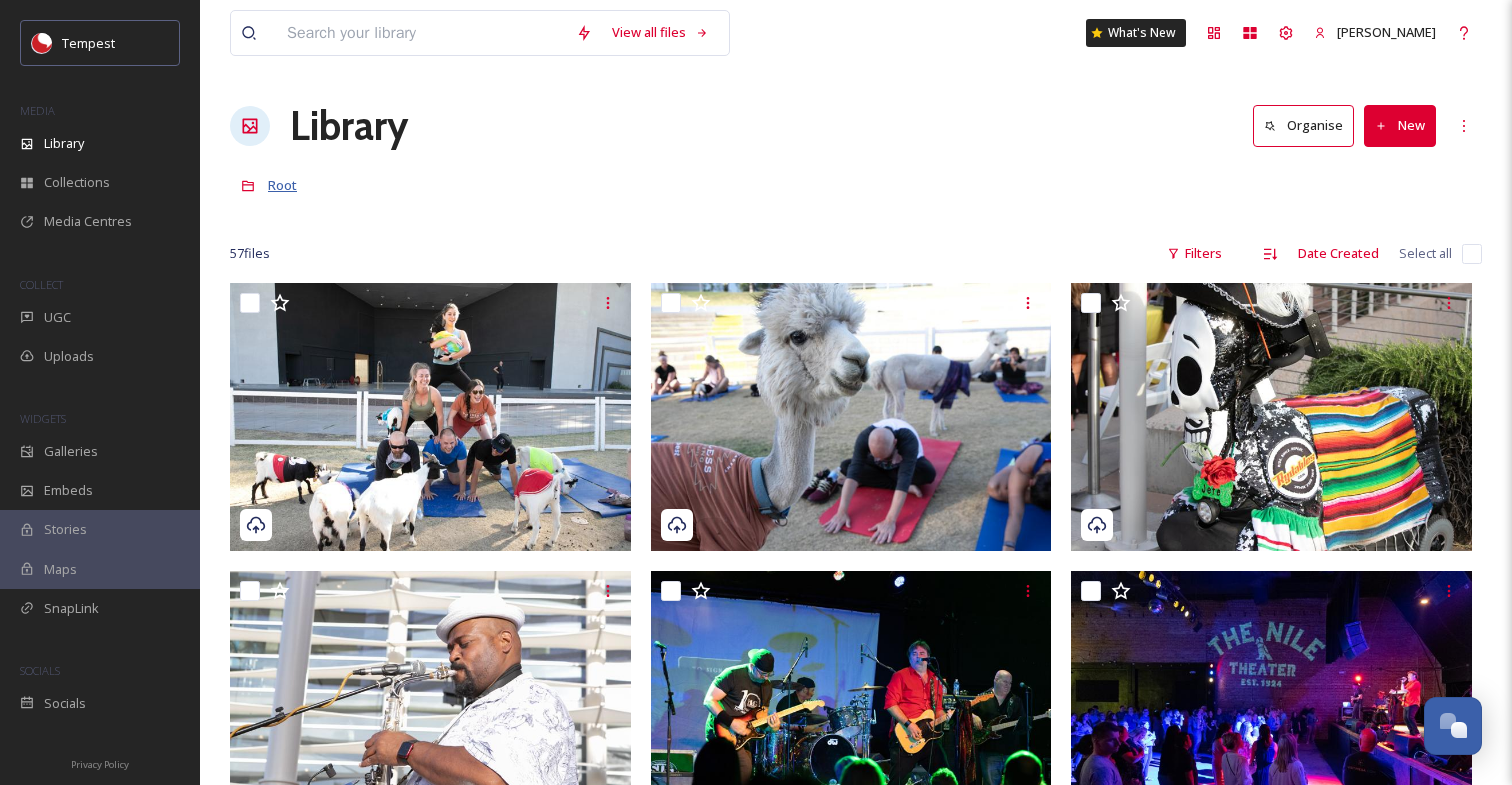 click on "Root" at bounding box center [282, 185] 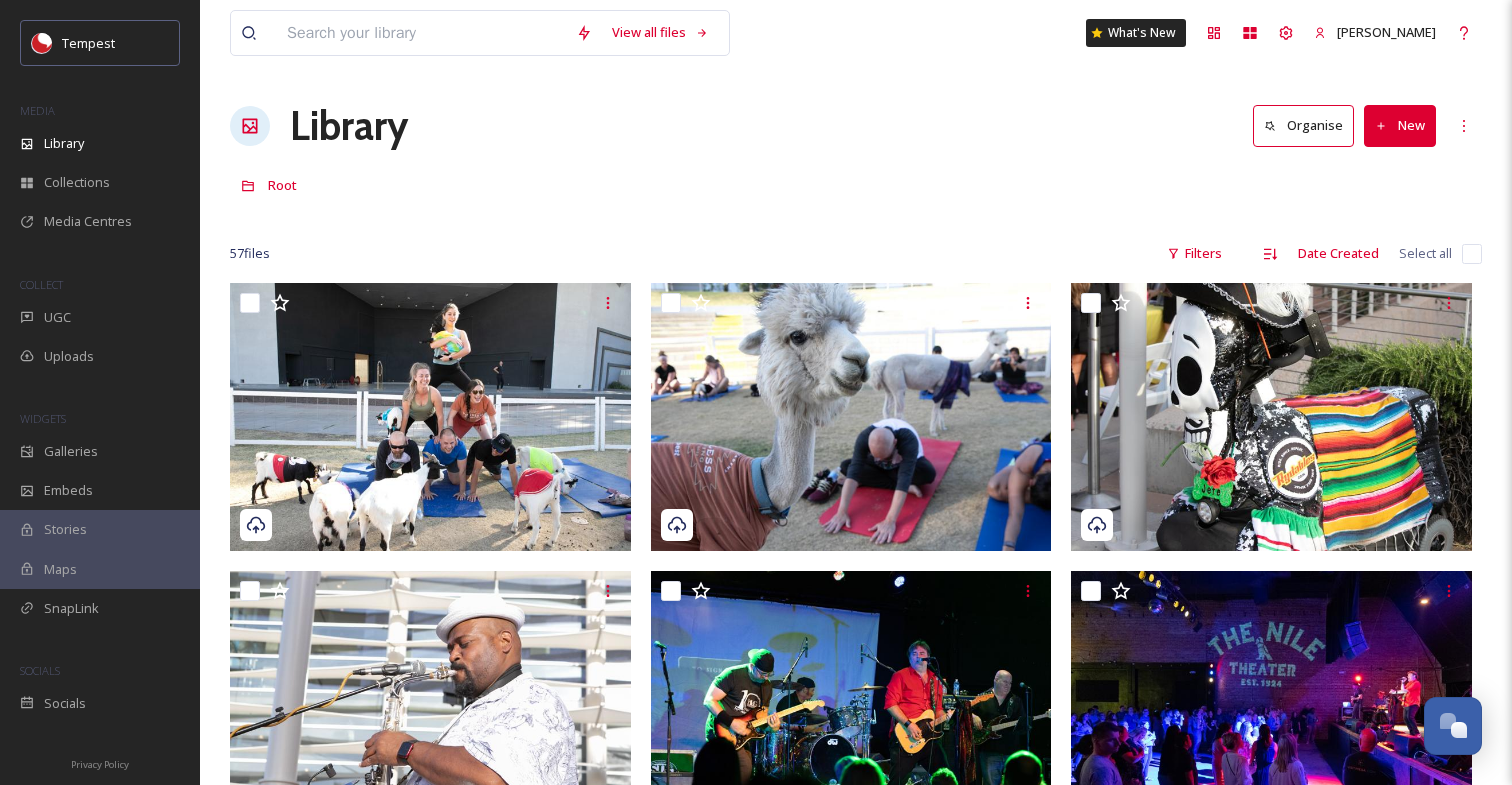 click on "Organise" at bounding box center (1303, 125) 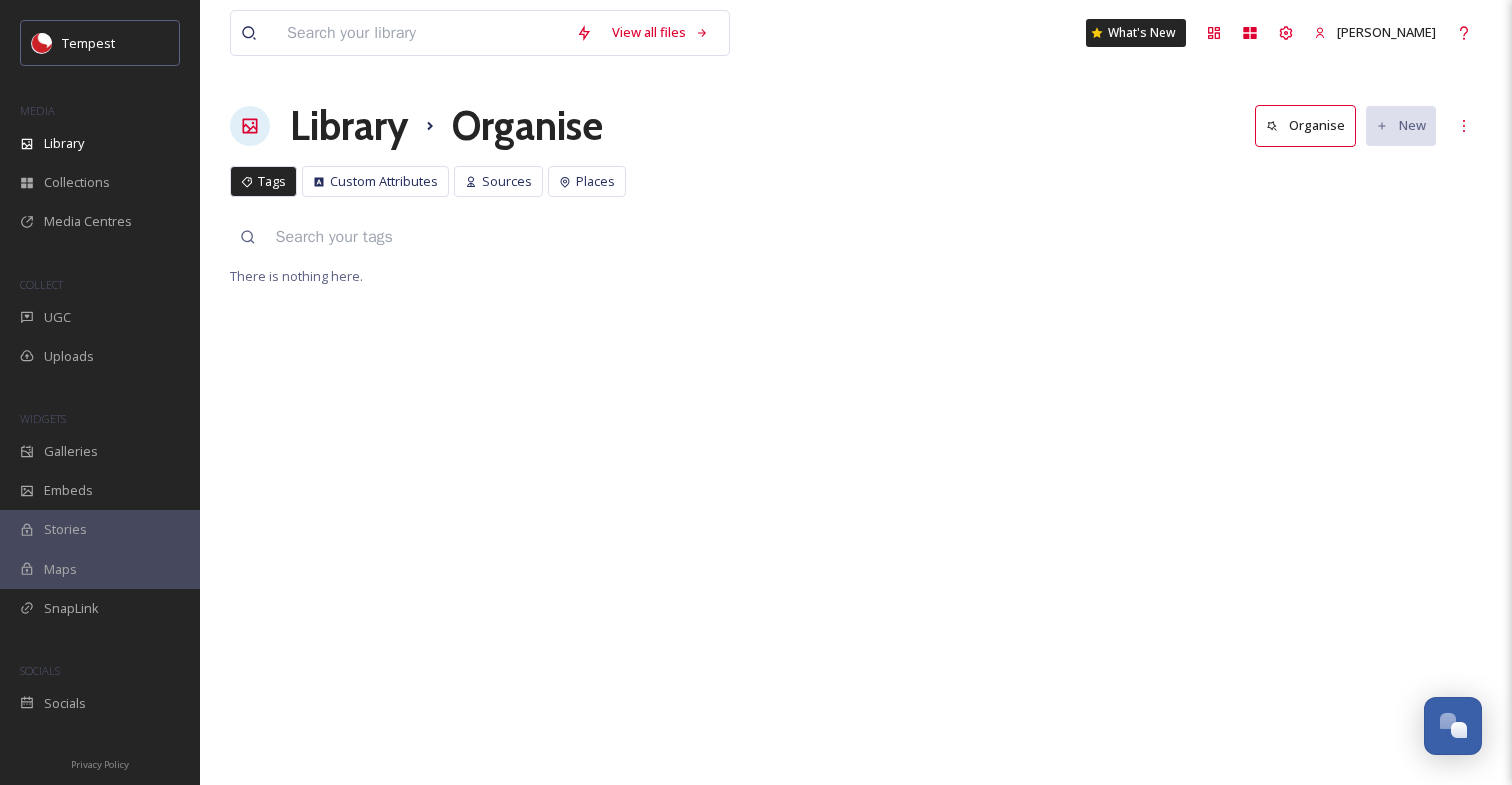 click on "Tags Custom Attributes Sources Places" at bounding box center (856, 186) 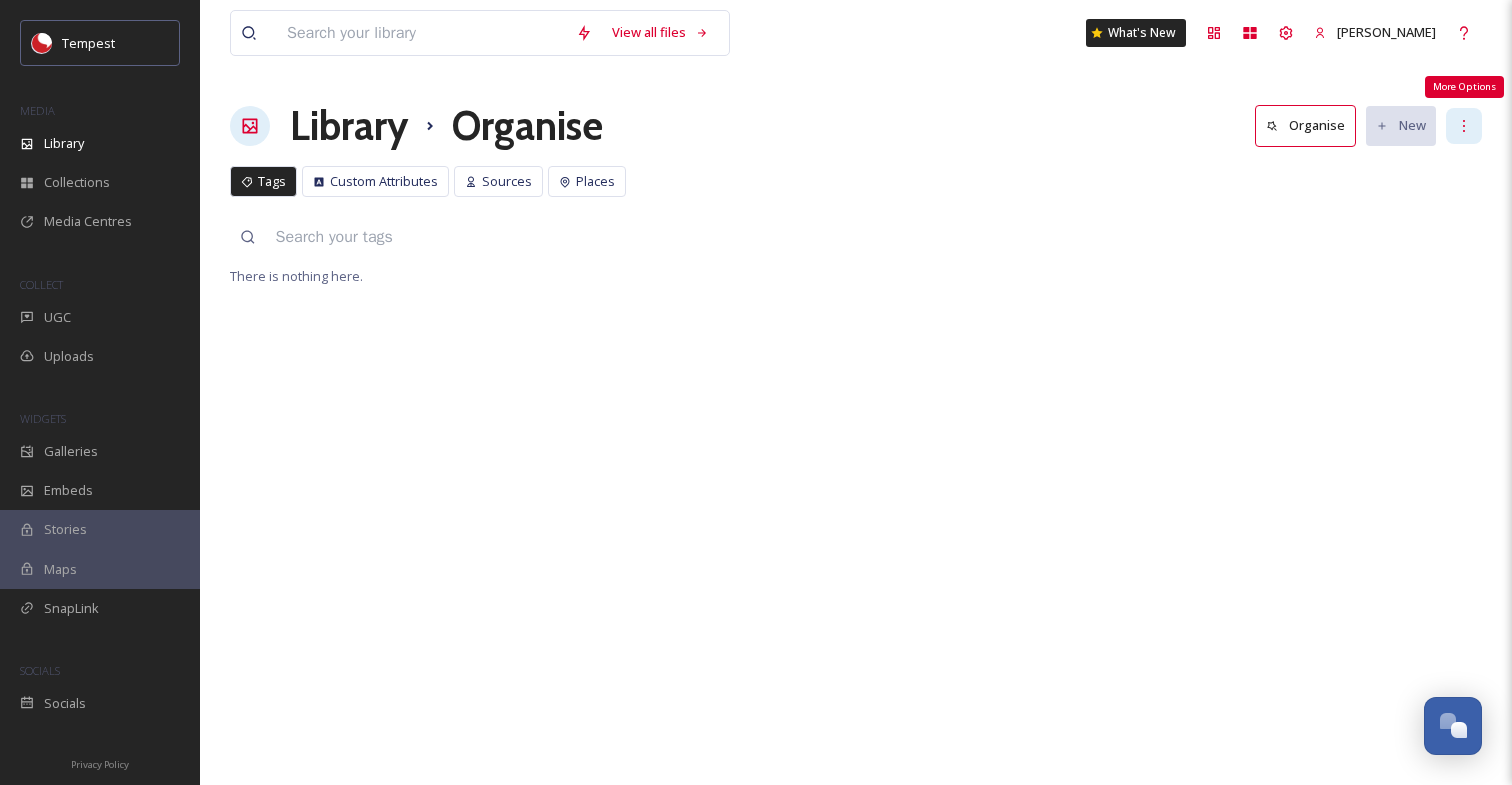 click on "More Options" at bounding box center [1464, 126] 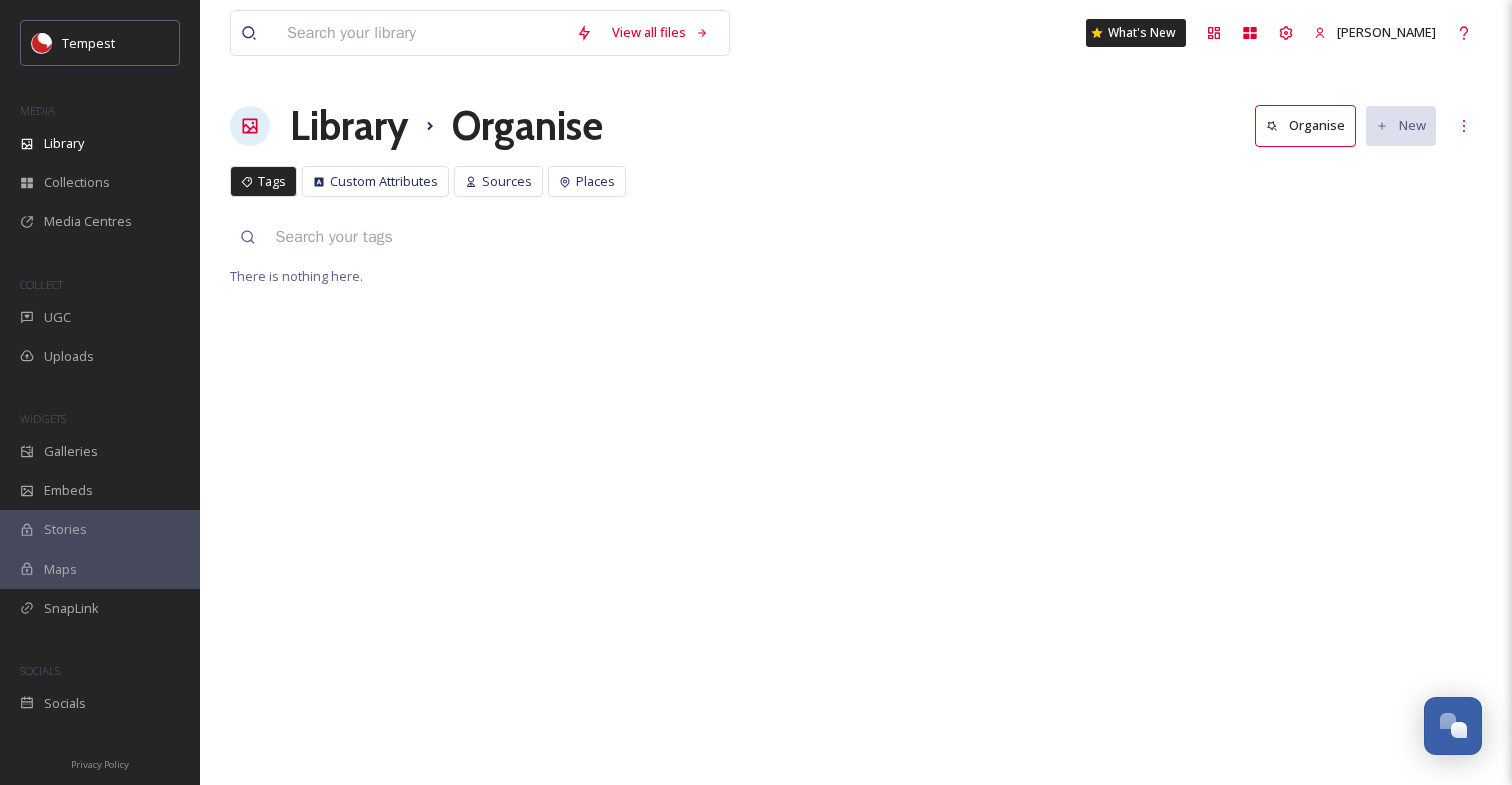 drag, startPoint x: 1188, startPoint y: 211, endPoint x: 880, endPoint y: 222, distance: 308.19638 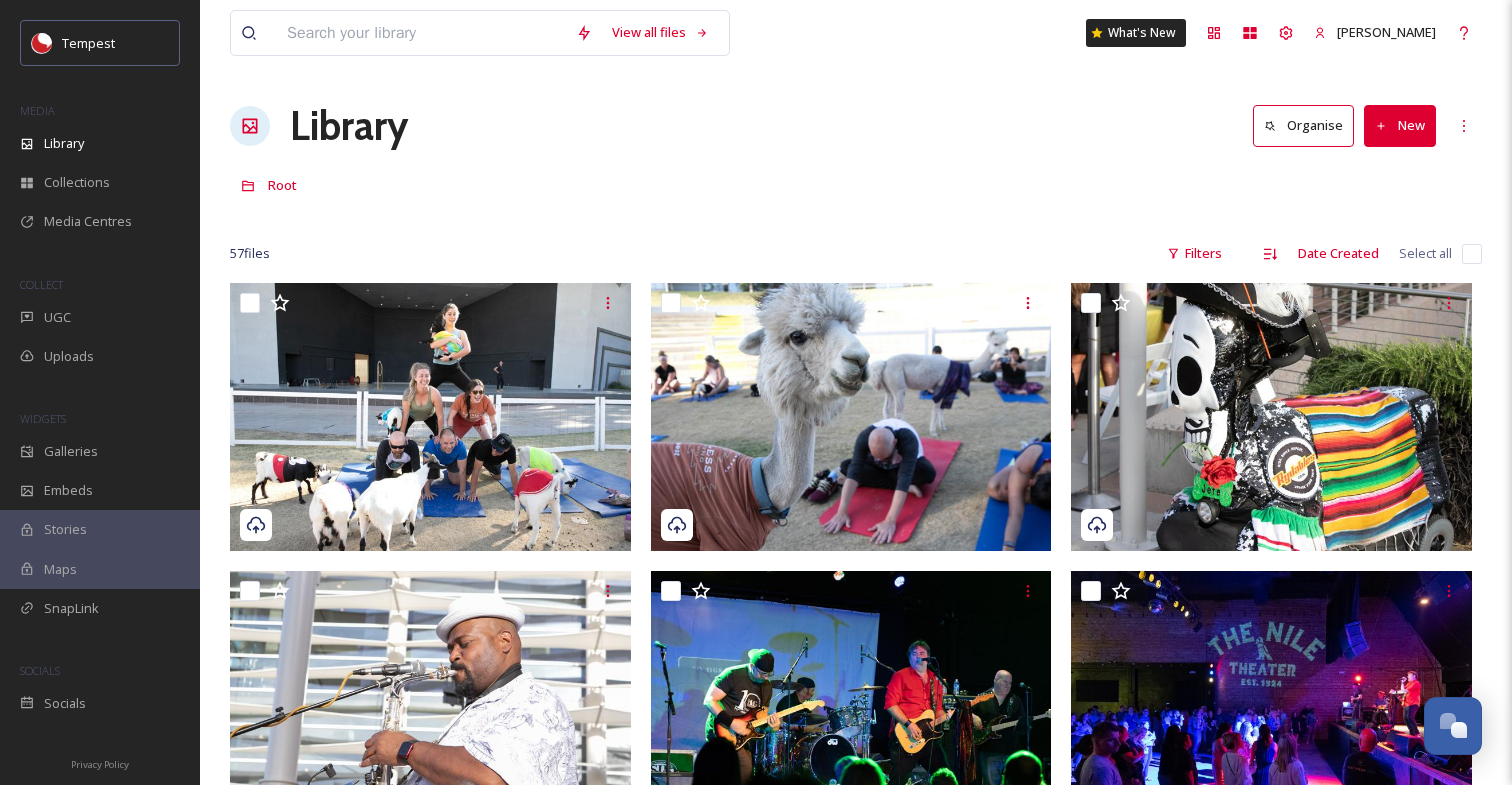 click on "New" at bounding box center [1400, 125] 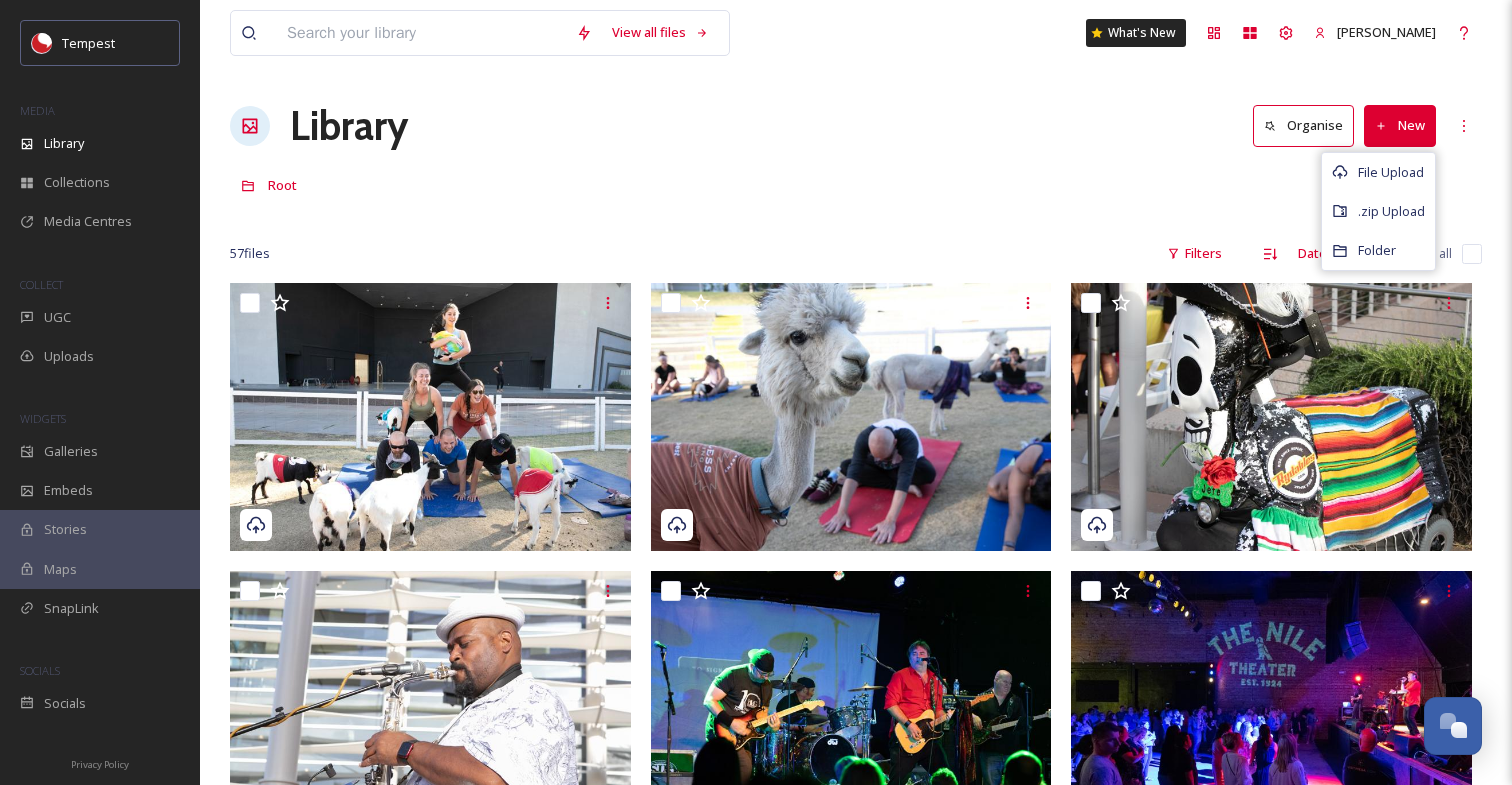 click on "Library Organise New File Upload .zip Upload Folder" at bounding box center [856, 126] 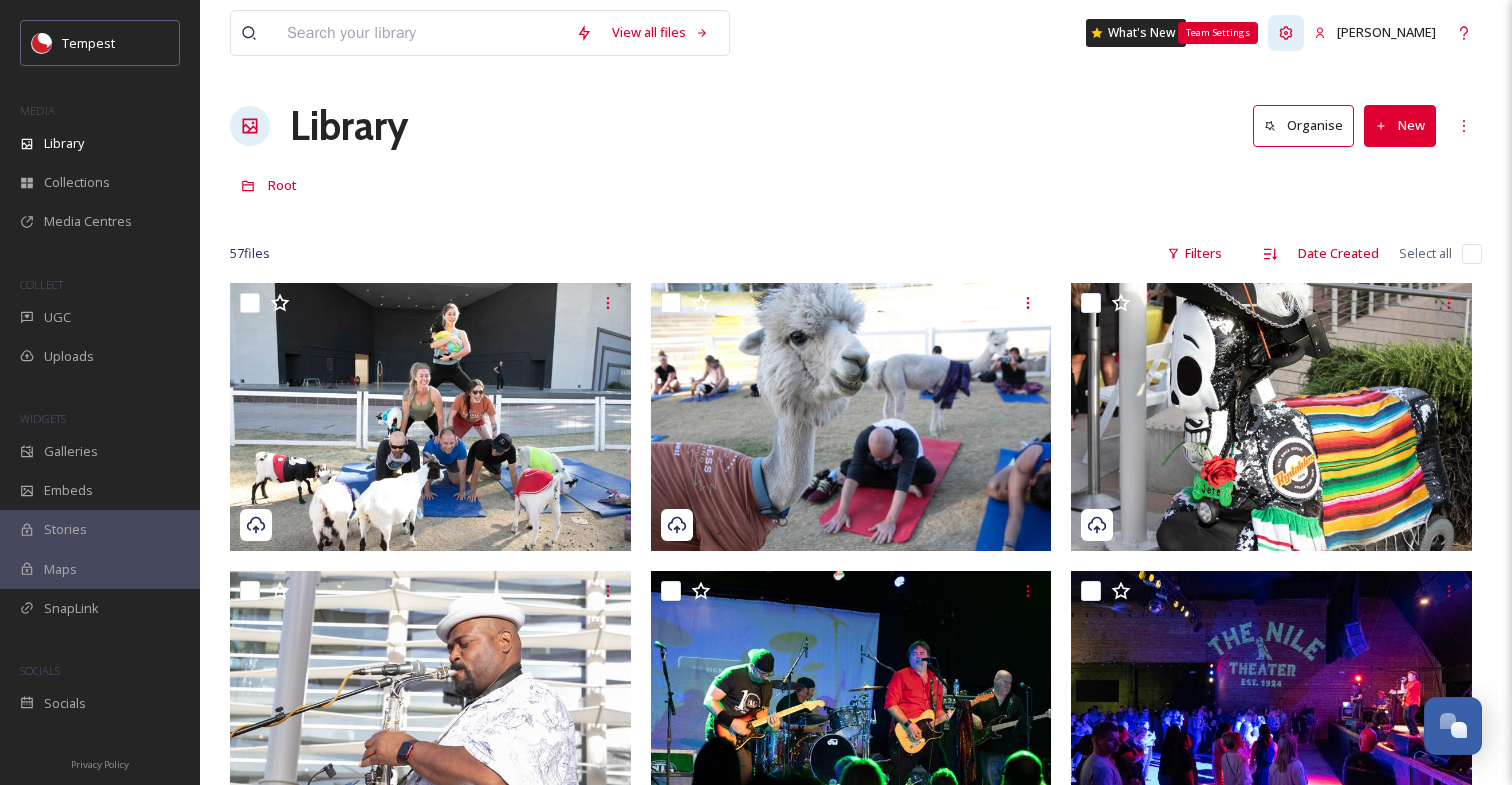 click 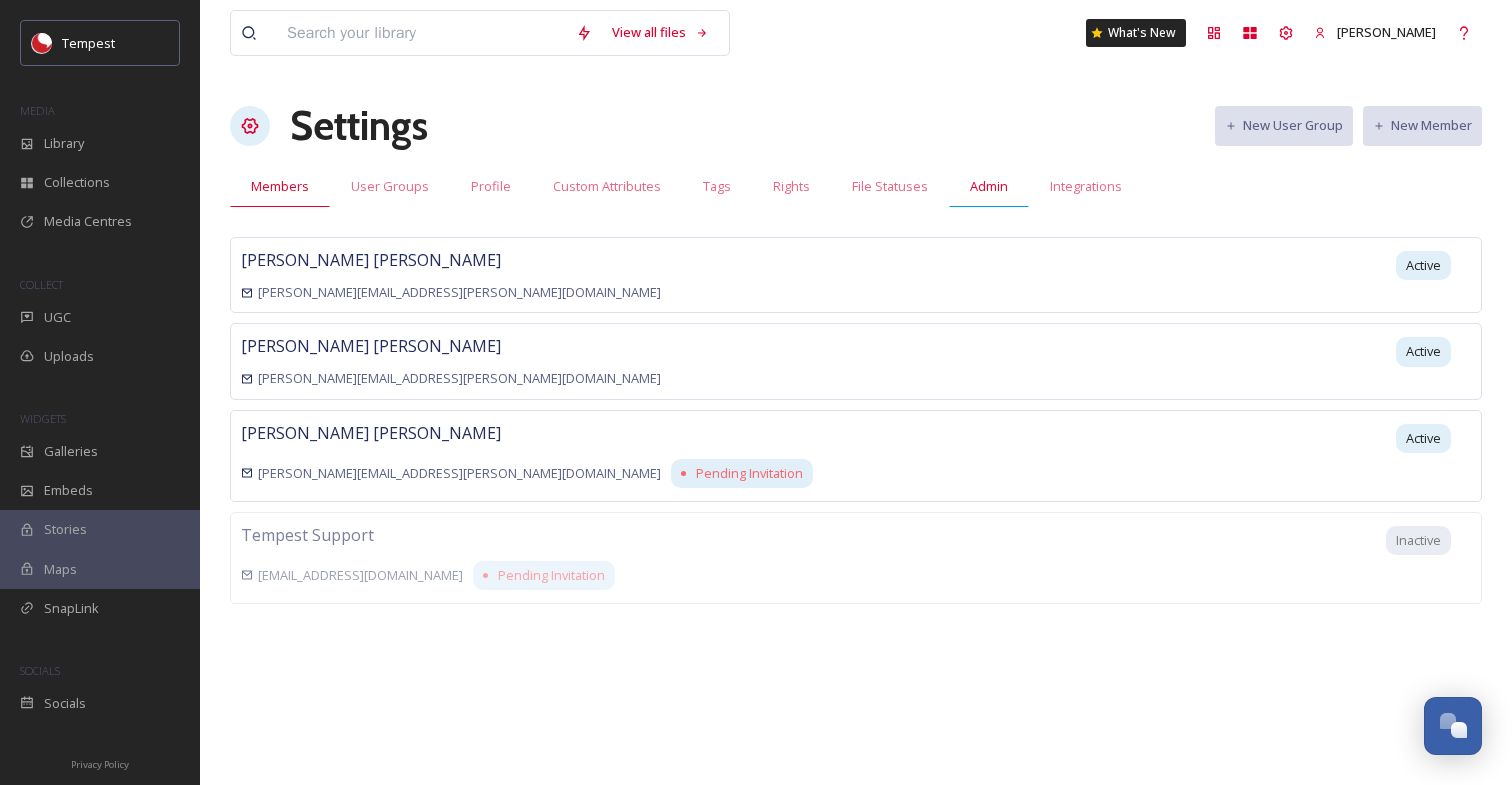 click on "Admin" at bounding box center [989, 186] 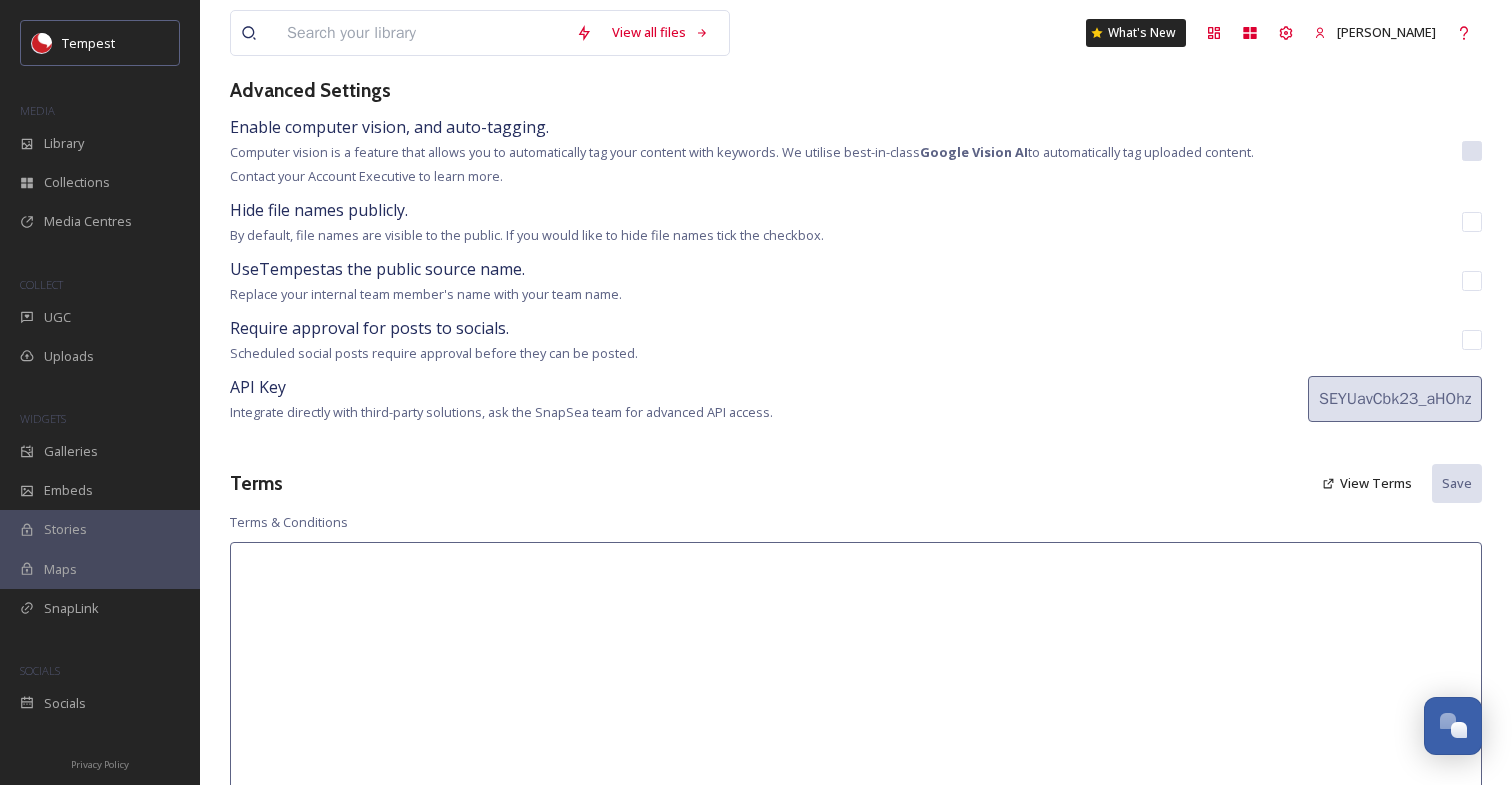 scroll, scrollTop: 163, scrollLeft: 0, axis: vertical 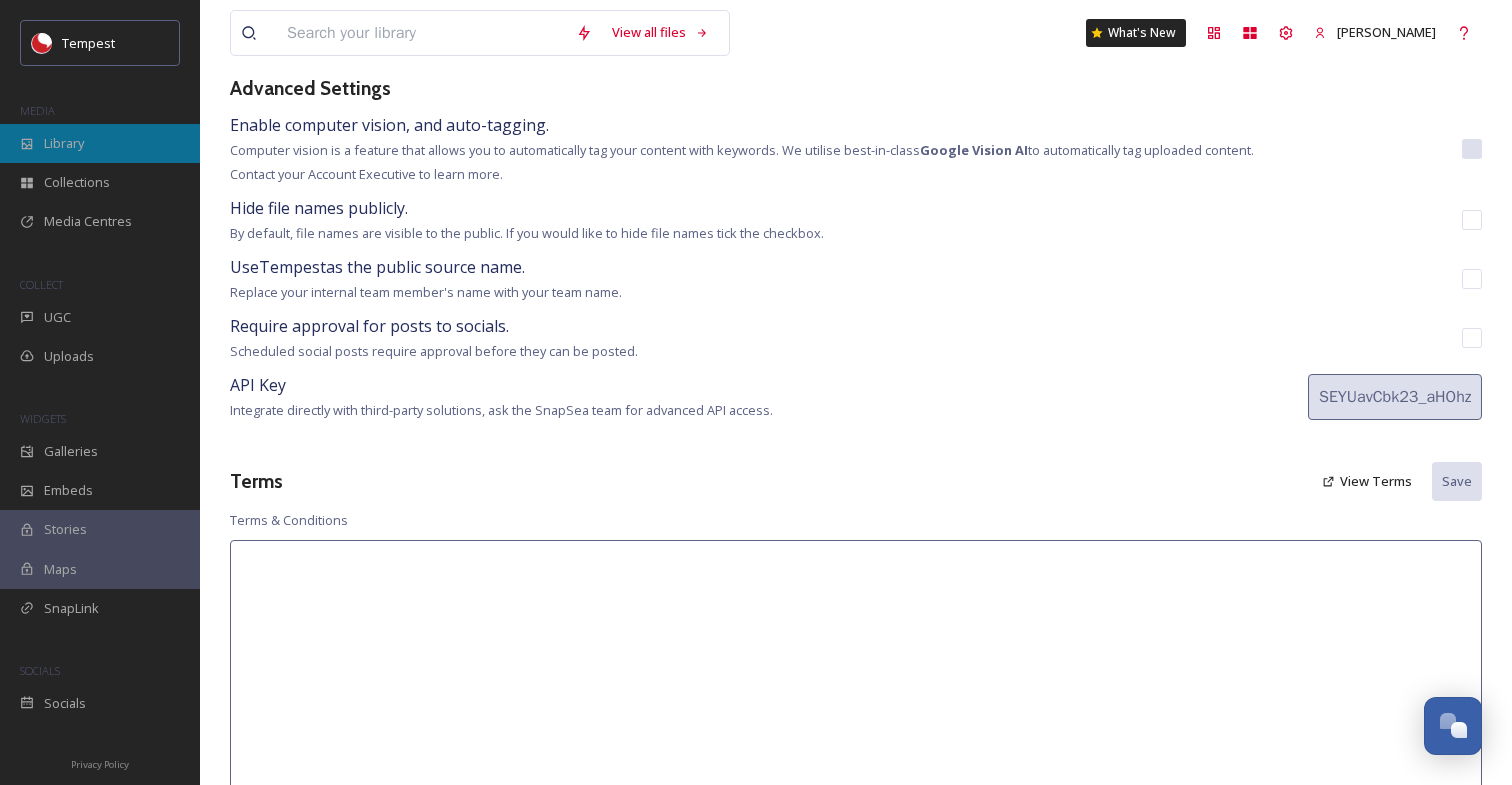 click on "Library" at bounding box center (64, 143) 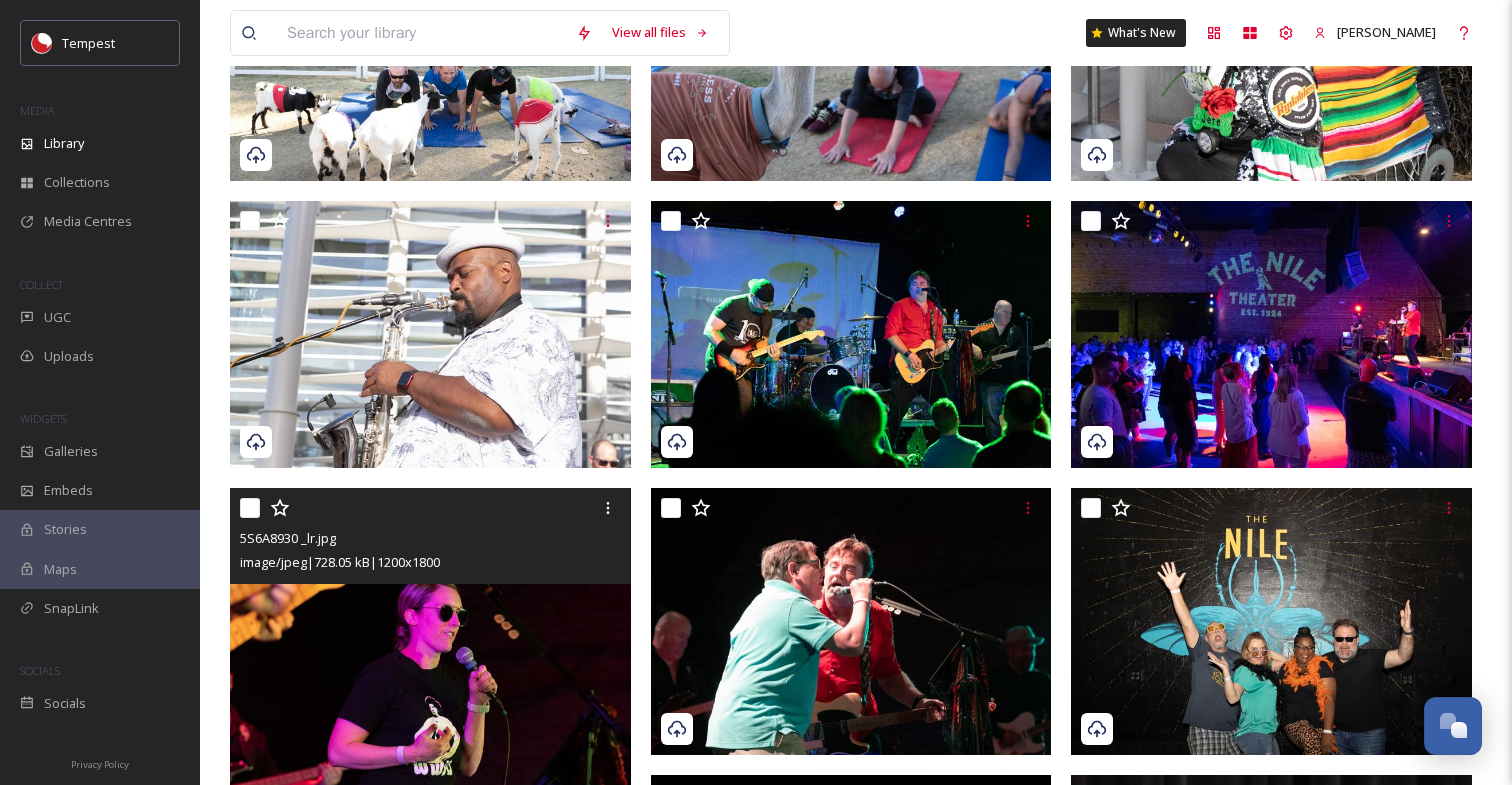 scroll, scrollTop: 0, scrollLeft: 0, axis: both 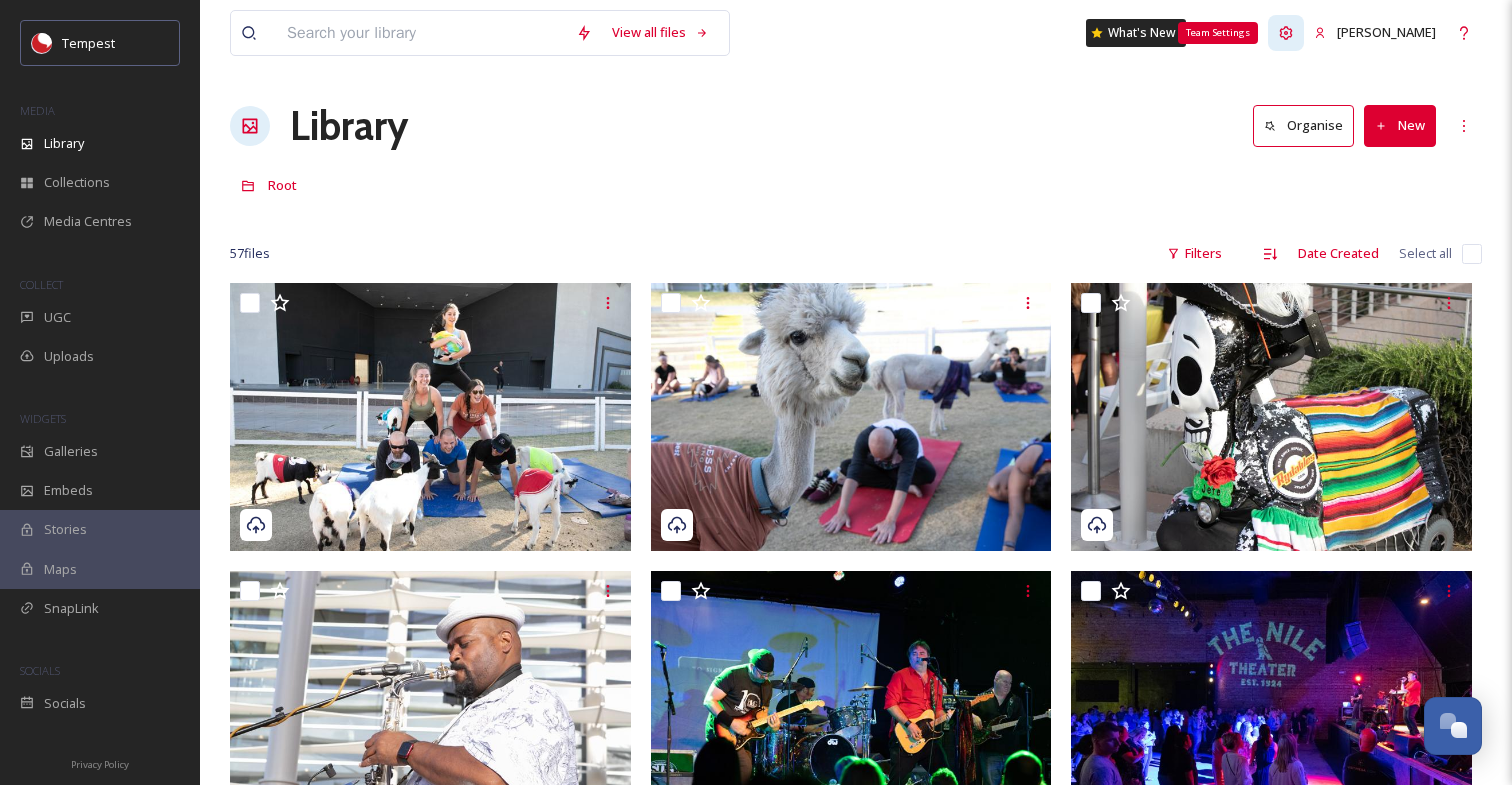 click on "Team Settings" at bounding box center (1286, 33) 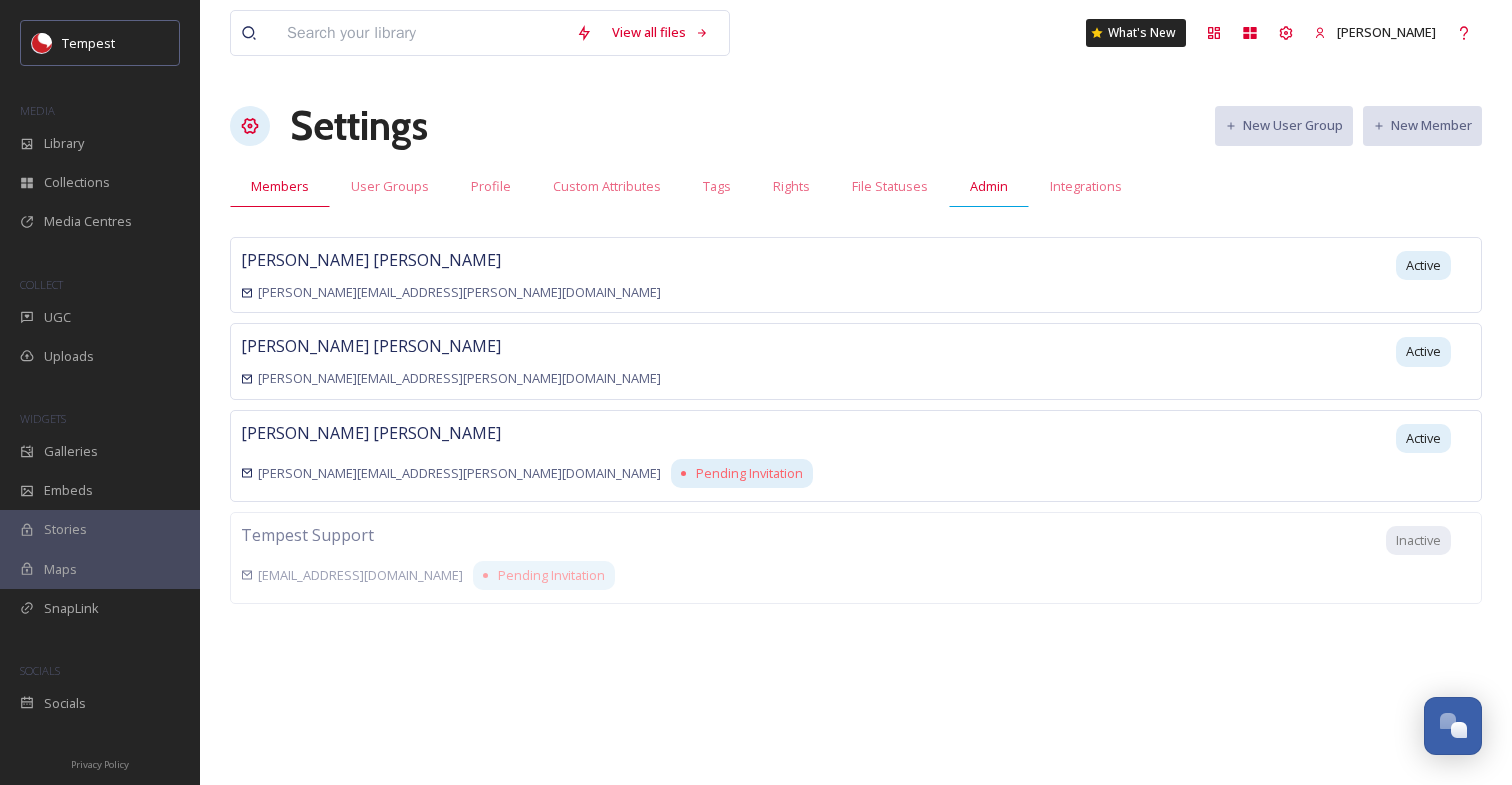 click on "Admin" at bounding box center (989, 186) 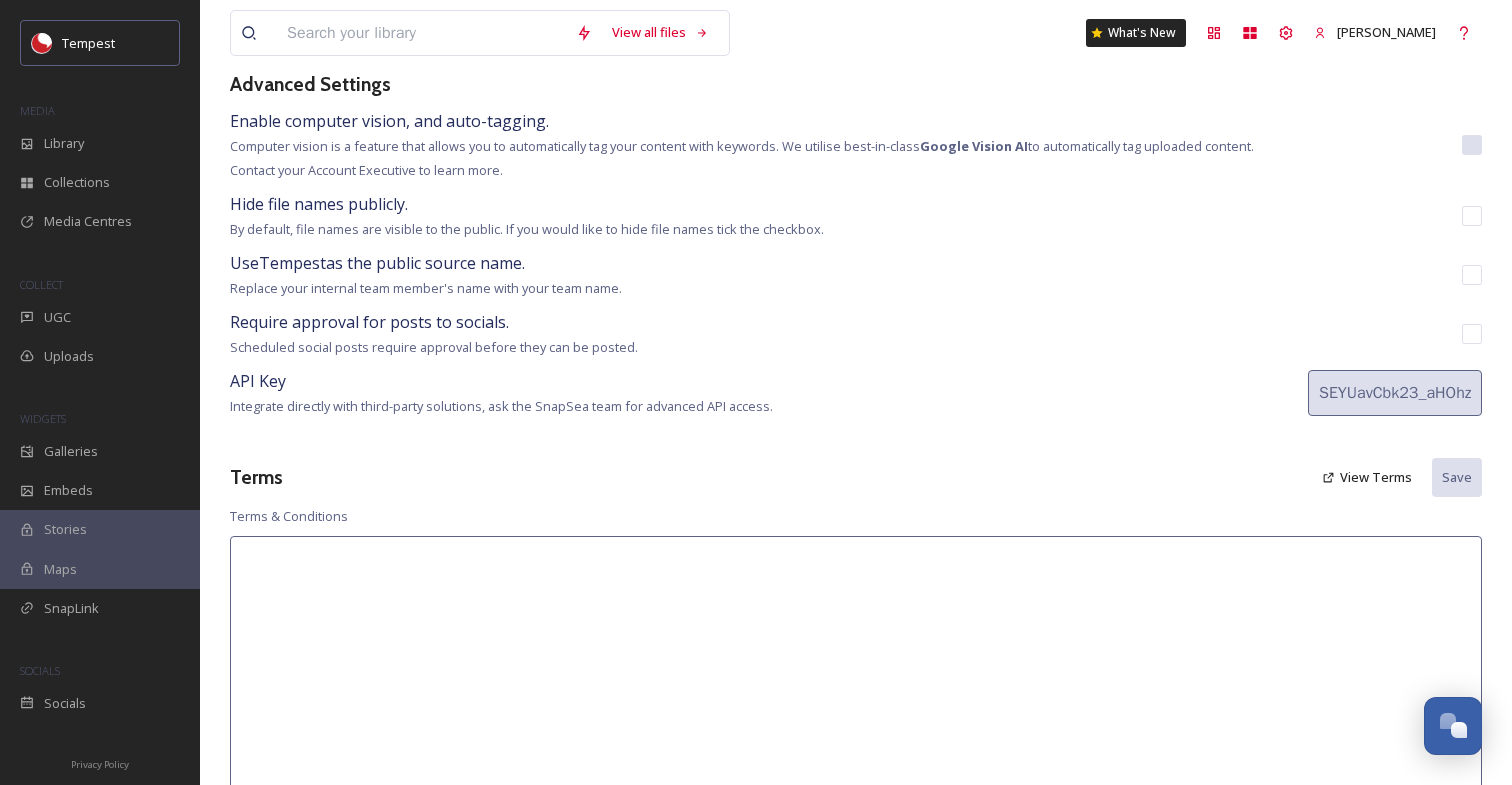 scroll, scrollTop: 168, scrollLeft: 0, axis: vertical 